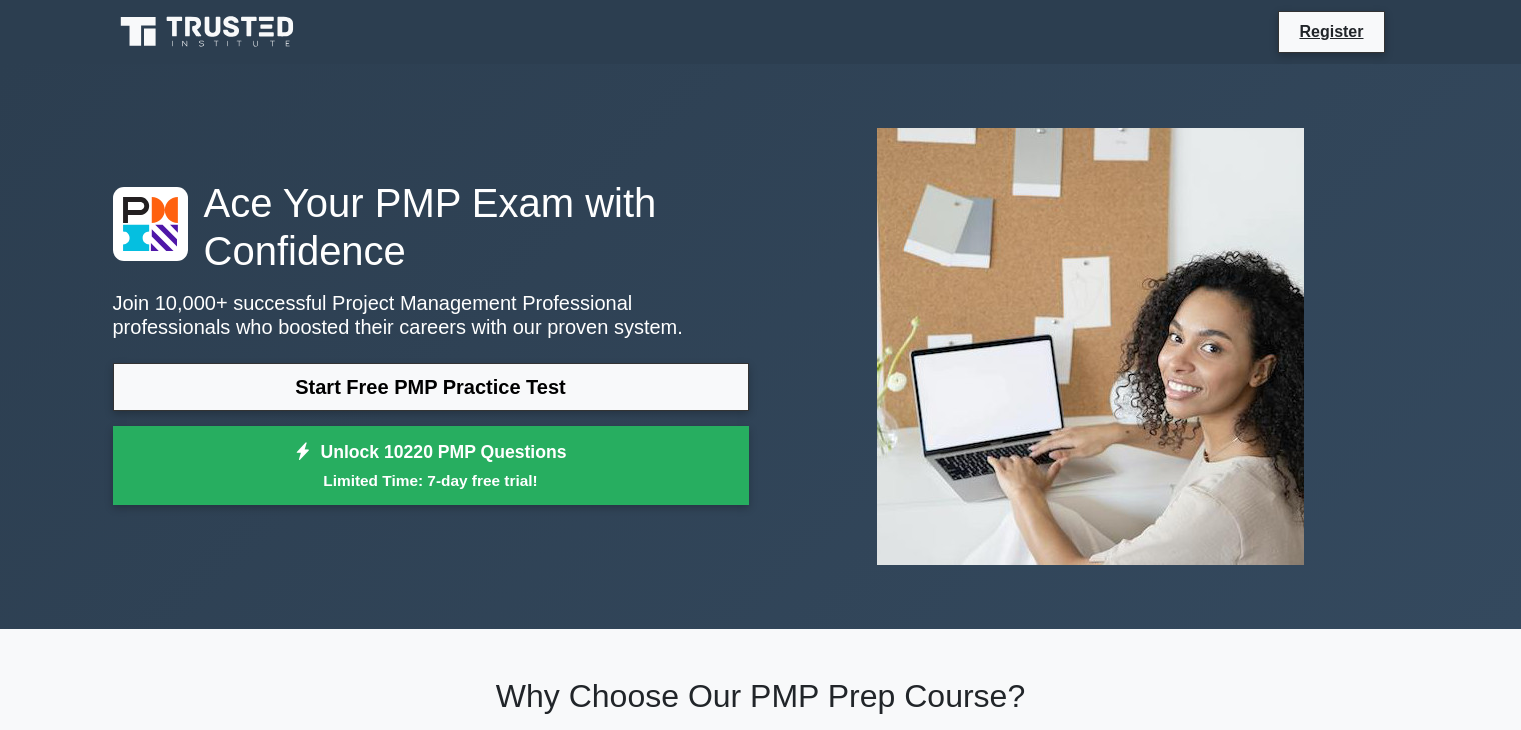 scroll, scrollTop: 0, scrollLeft: 0, axis: both 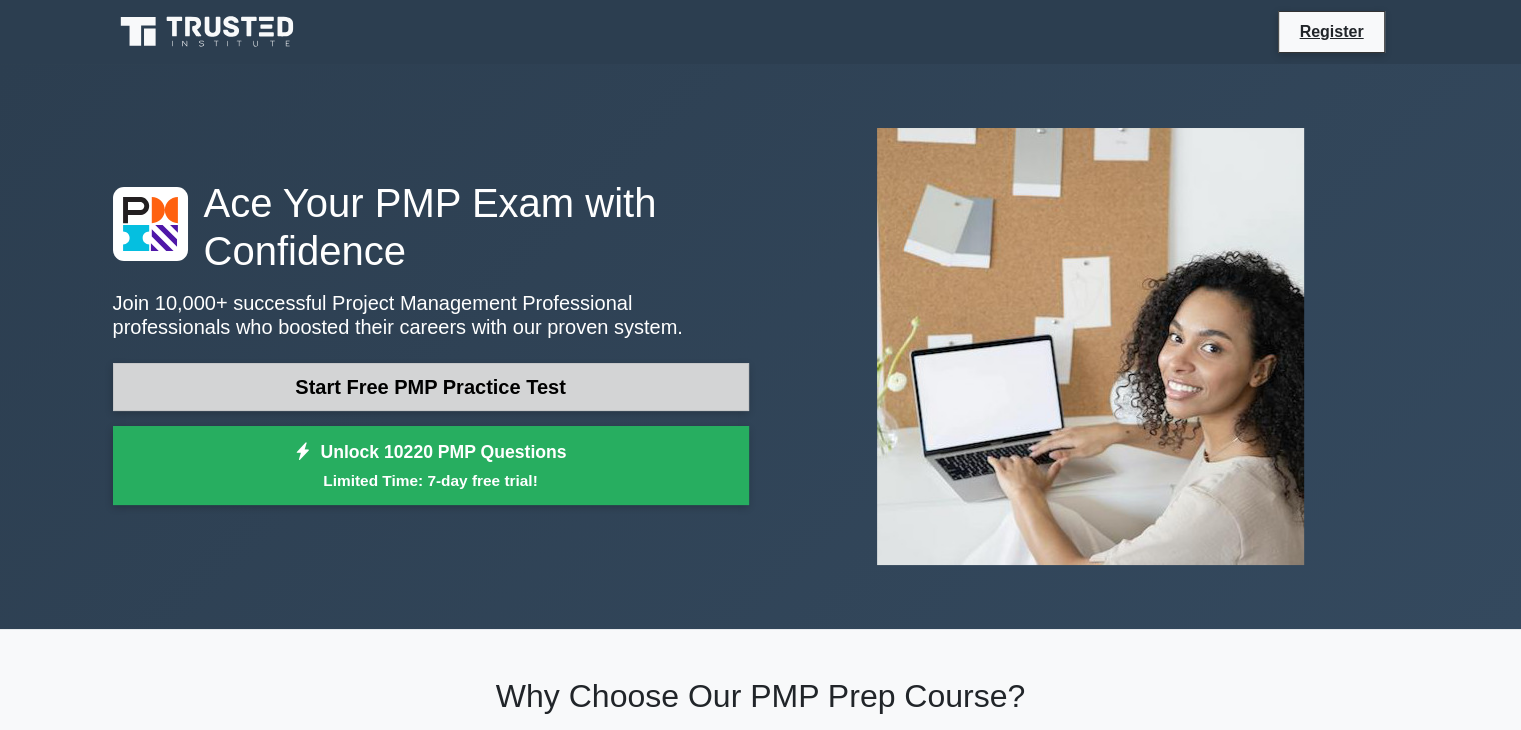 click on "Start Free PMP Practice Test" at bounding box center [431, 387] 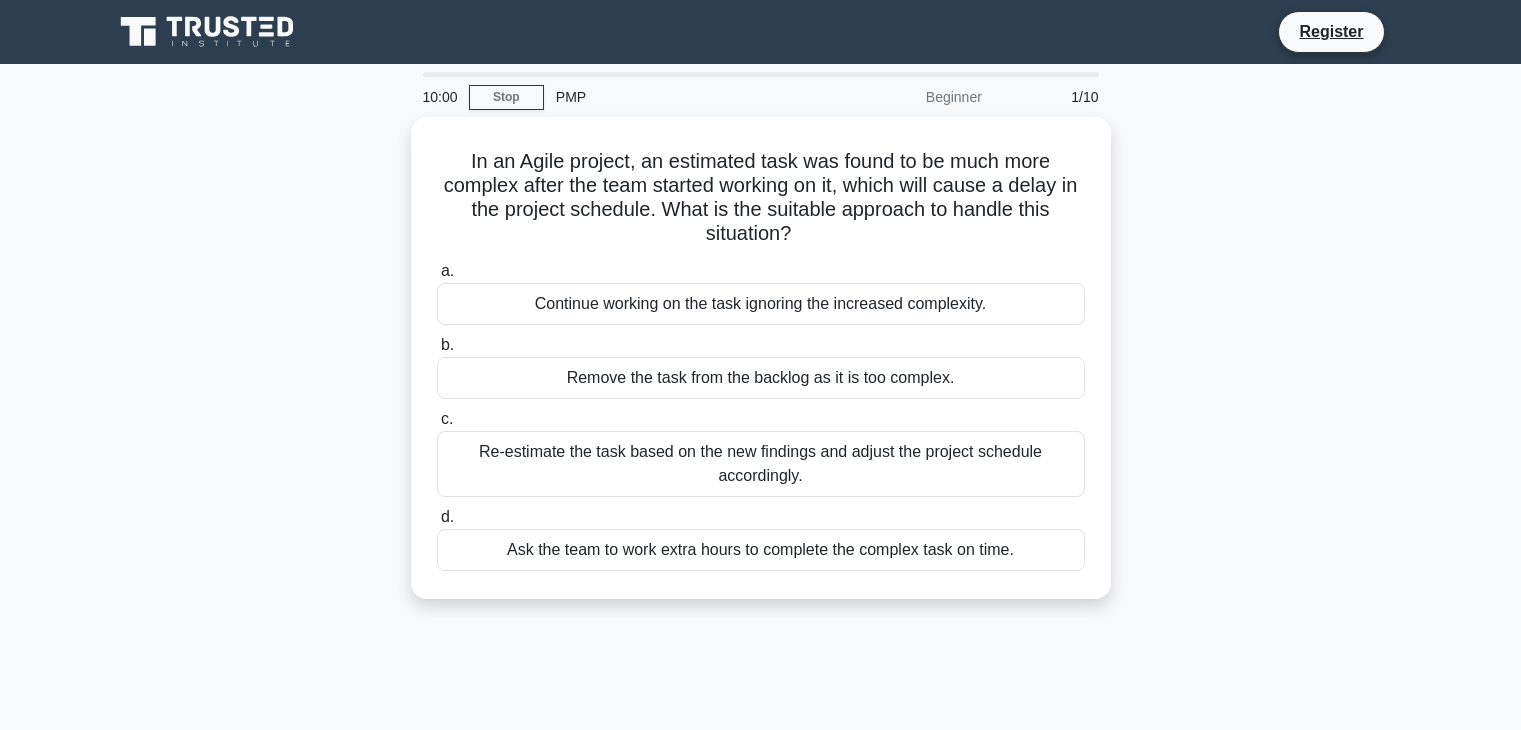 scroll, scrollTop: 0, scrollLeft: 0, axis: both 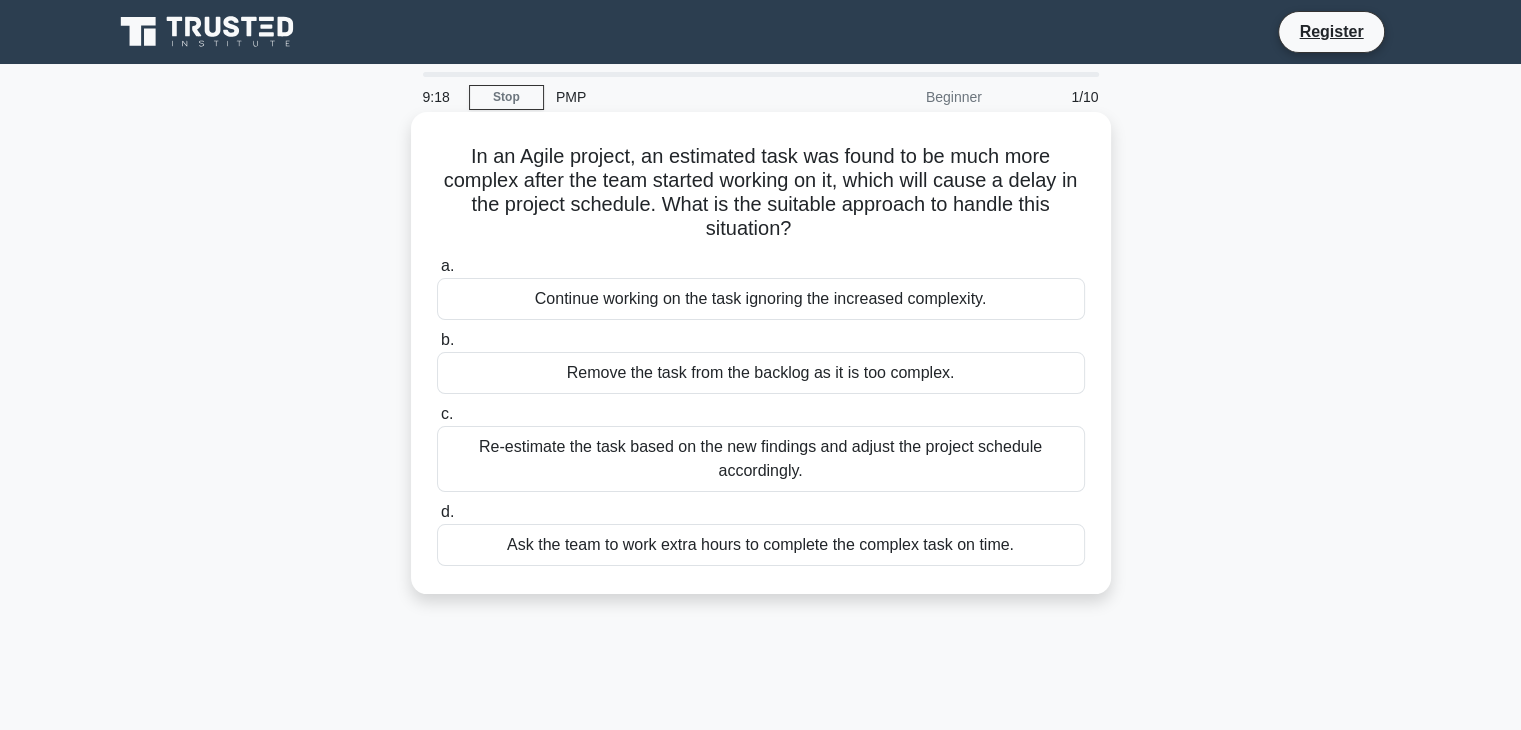 click on "Re-estimate the task based on the new findings and adjust the project schedule accordingly." at bounding box center [761, 459] 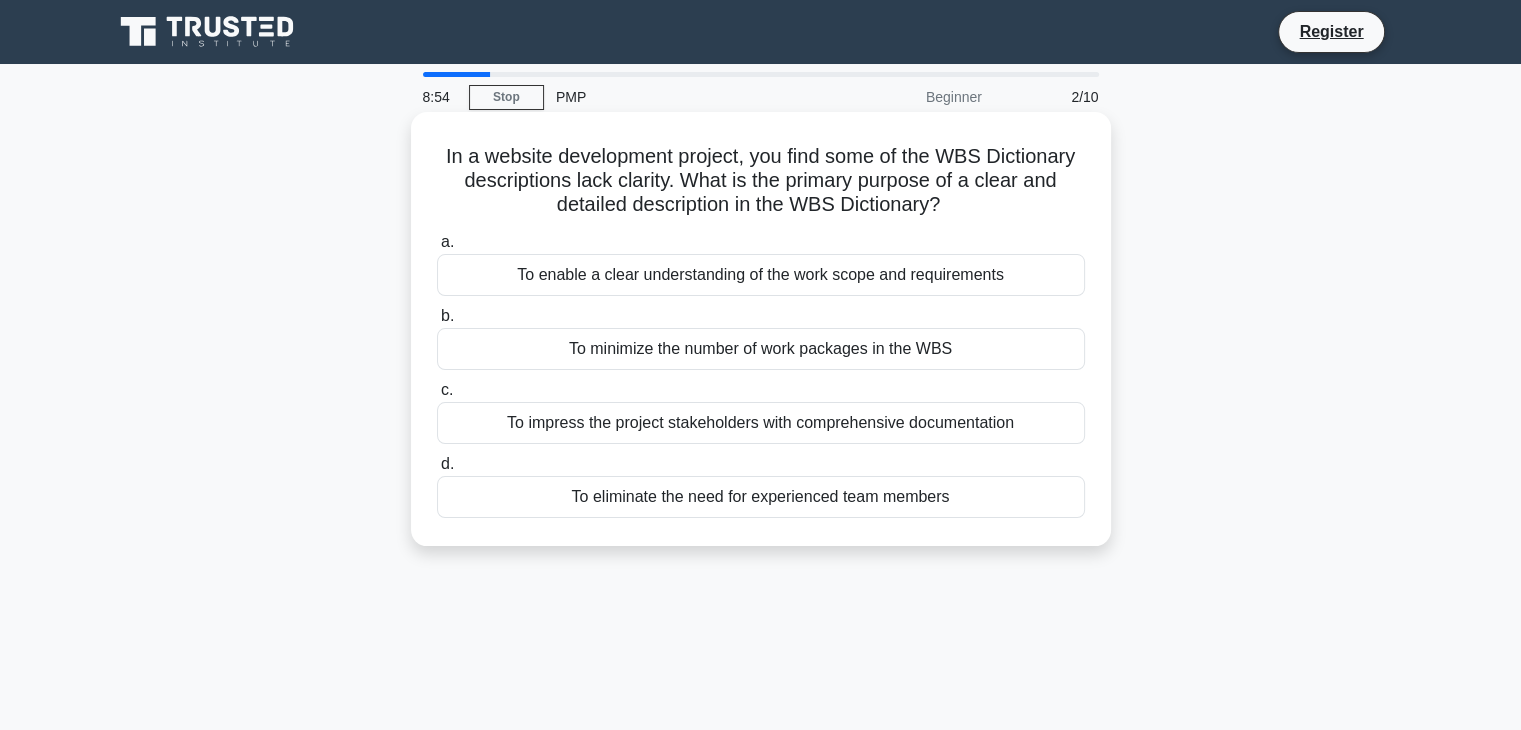click on "To enable a clear understanding of the work scope and requirements" at bounding box center (761, 275) 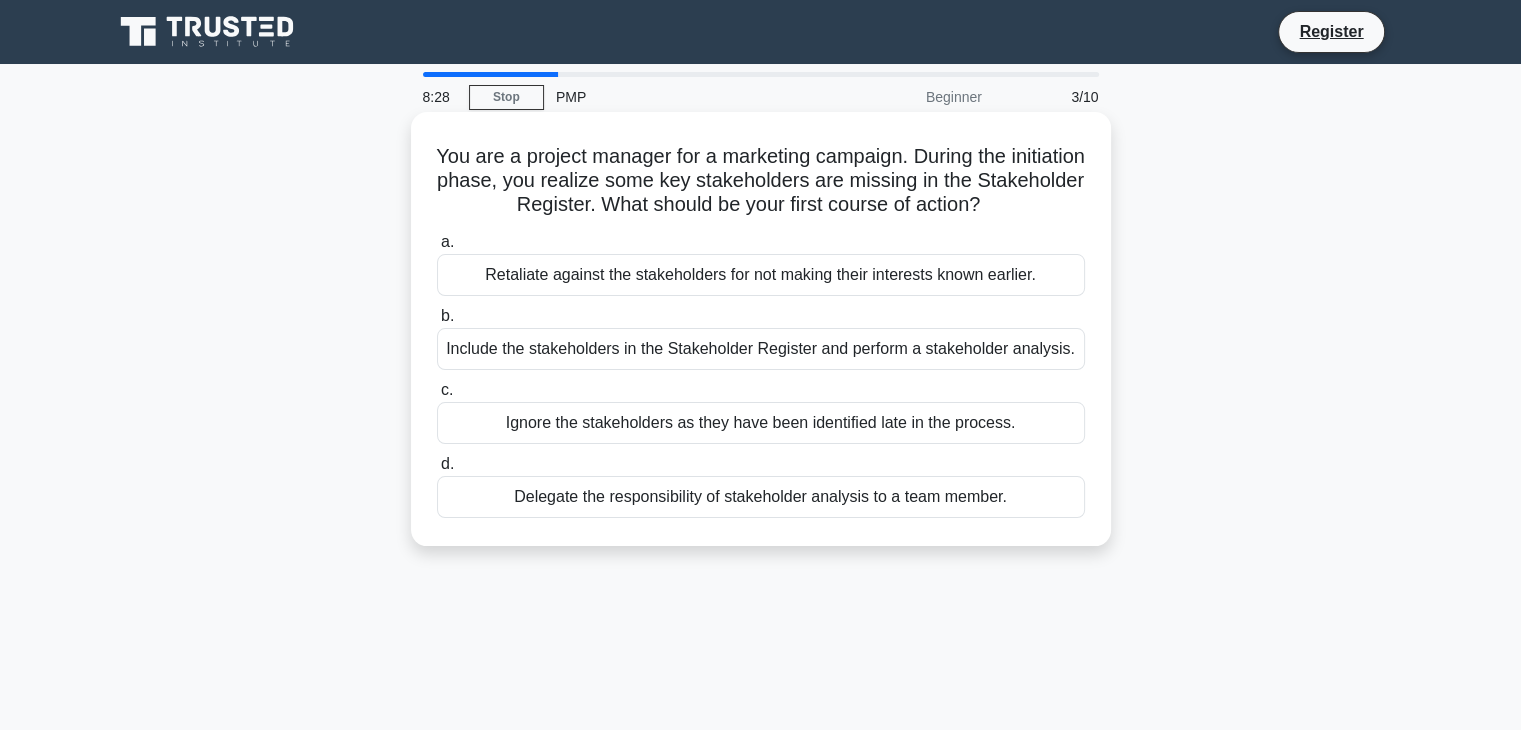 click on "Include the stakeholders in the Stakeholder Register and perform a stakeholder analysis." at bounding box center (761, 349) 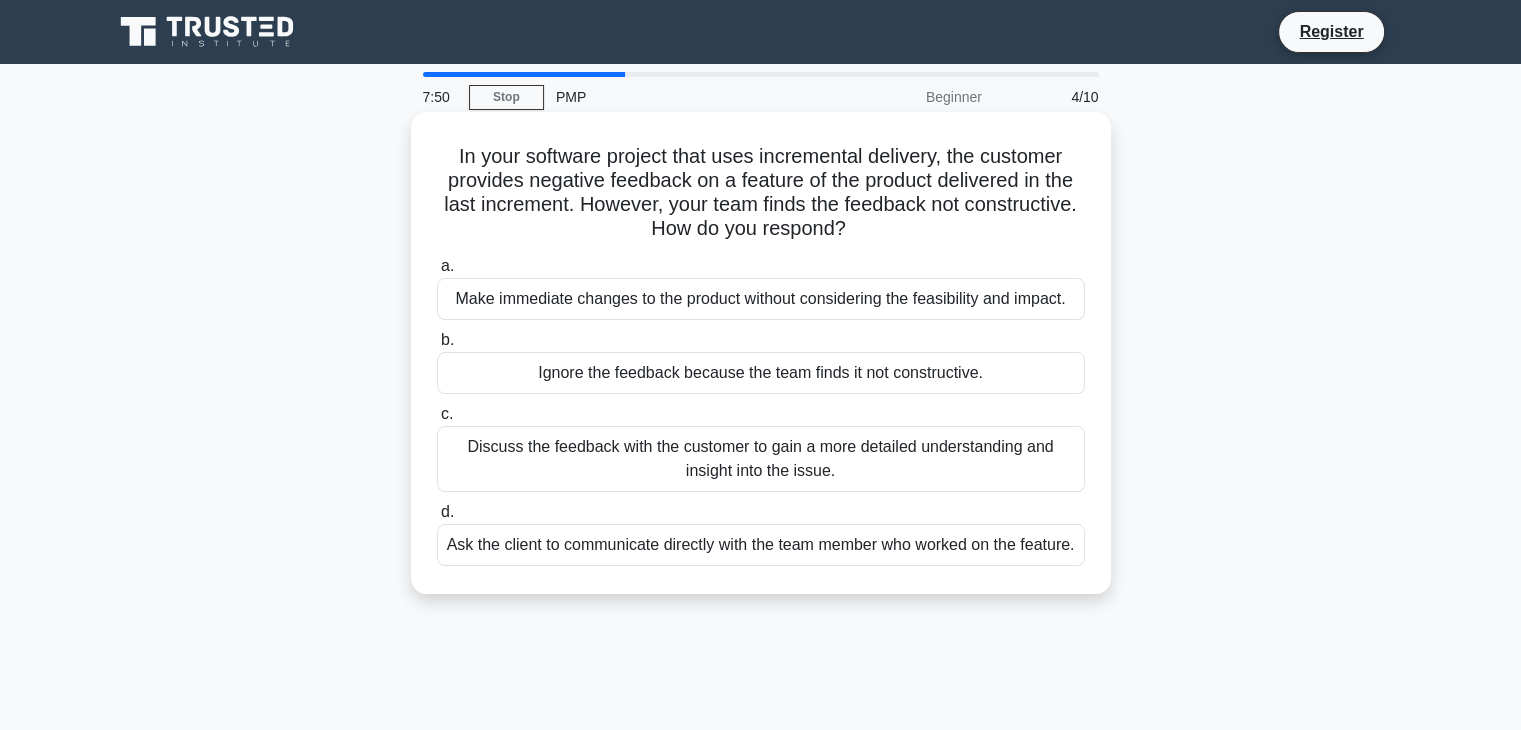 click on "Discuss the feedback with the customer to gain a more detailed understanding and insight into the issue." at bounding box center [761, 459] 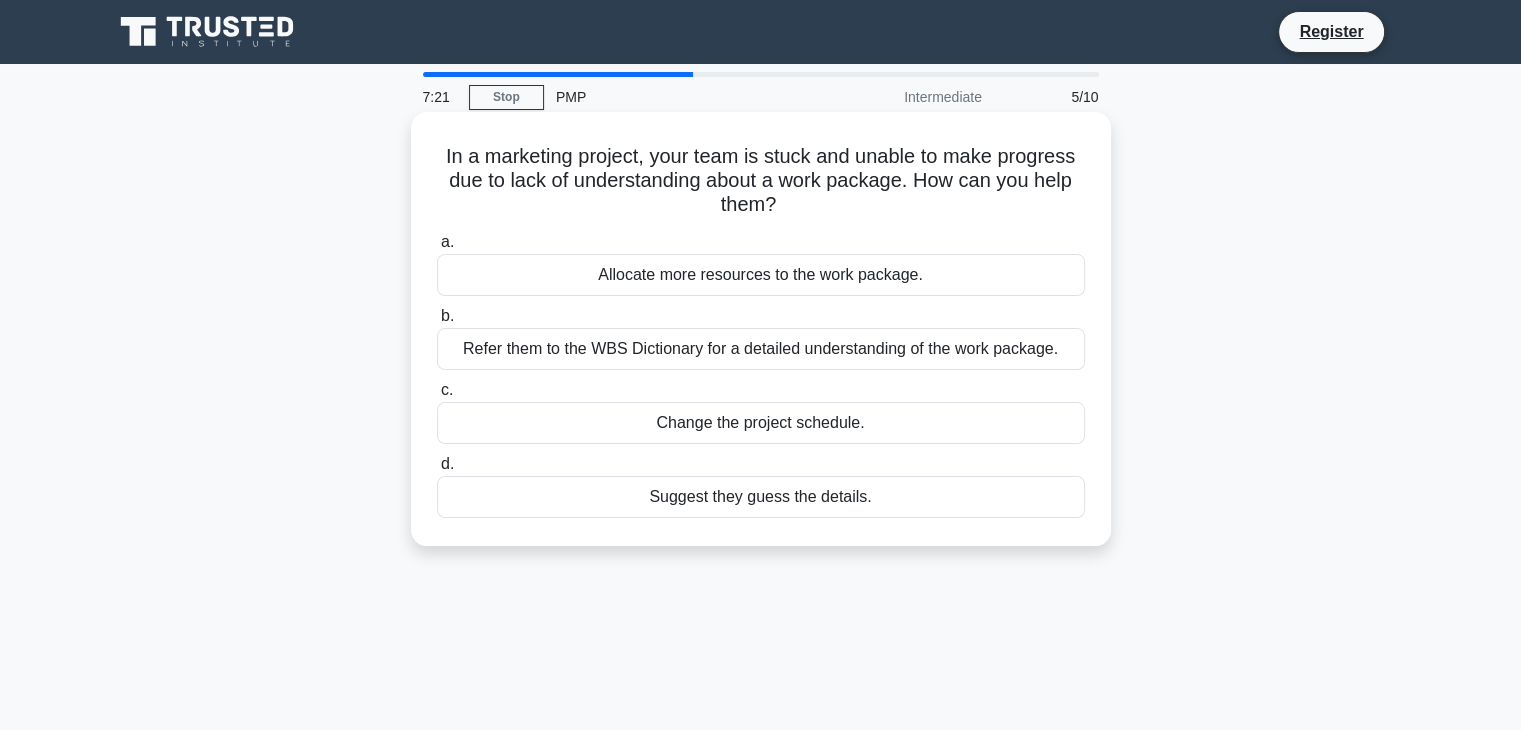 drag, startPoint x: 784, startPoint y: 360, endPoint x: 769, endPoint y: 360, distance: 15 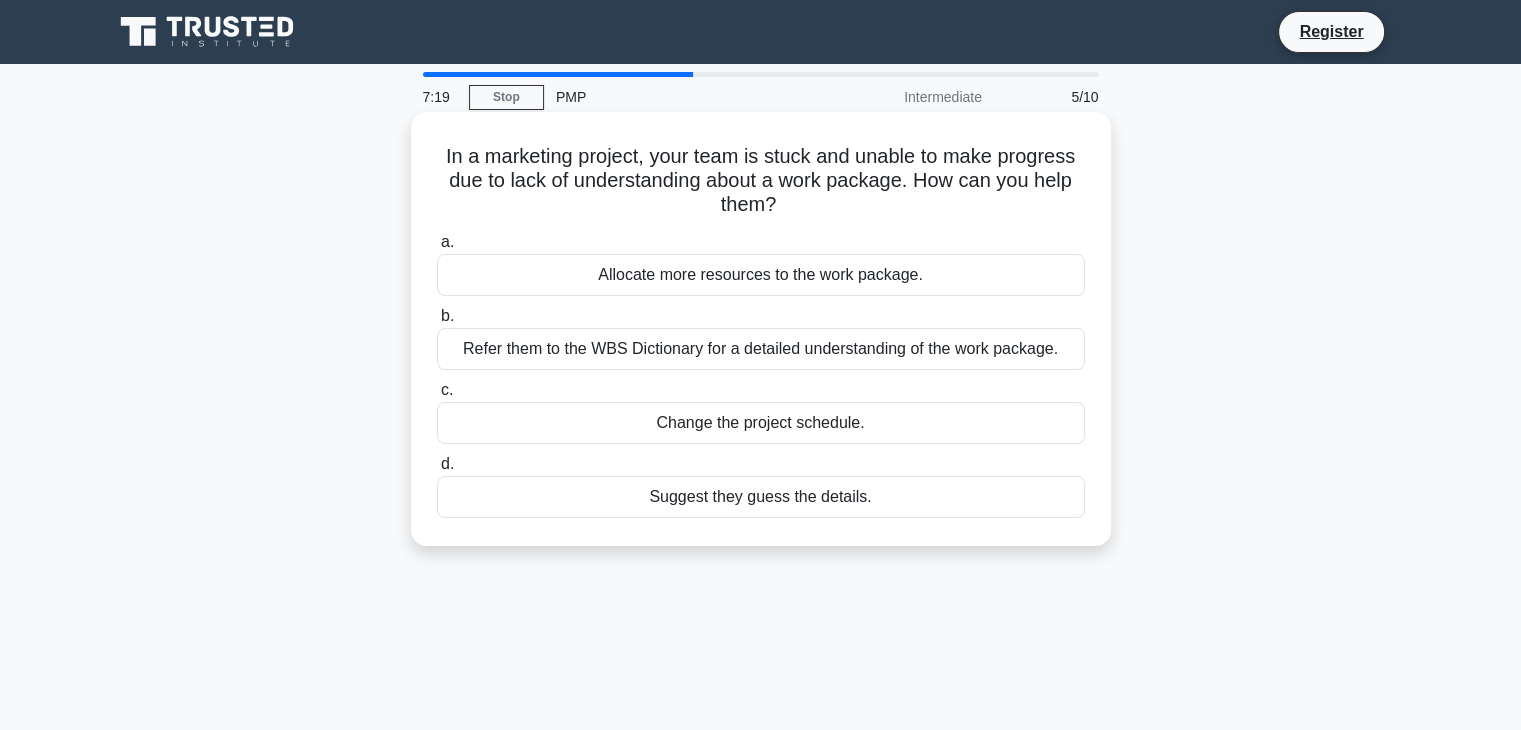 click on "Refer them to the WBS Dictionary for a detailed understanding of the work package." at bounding box center (761, 349) 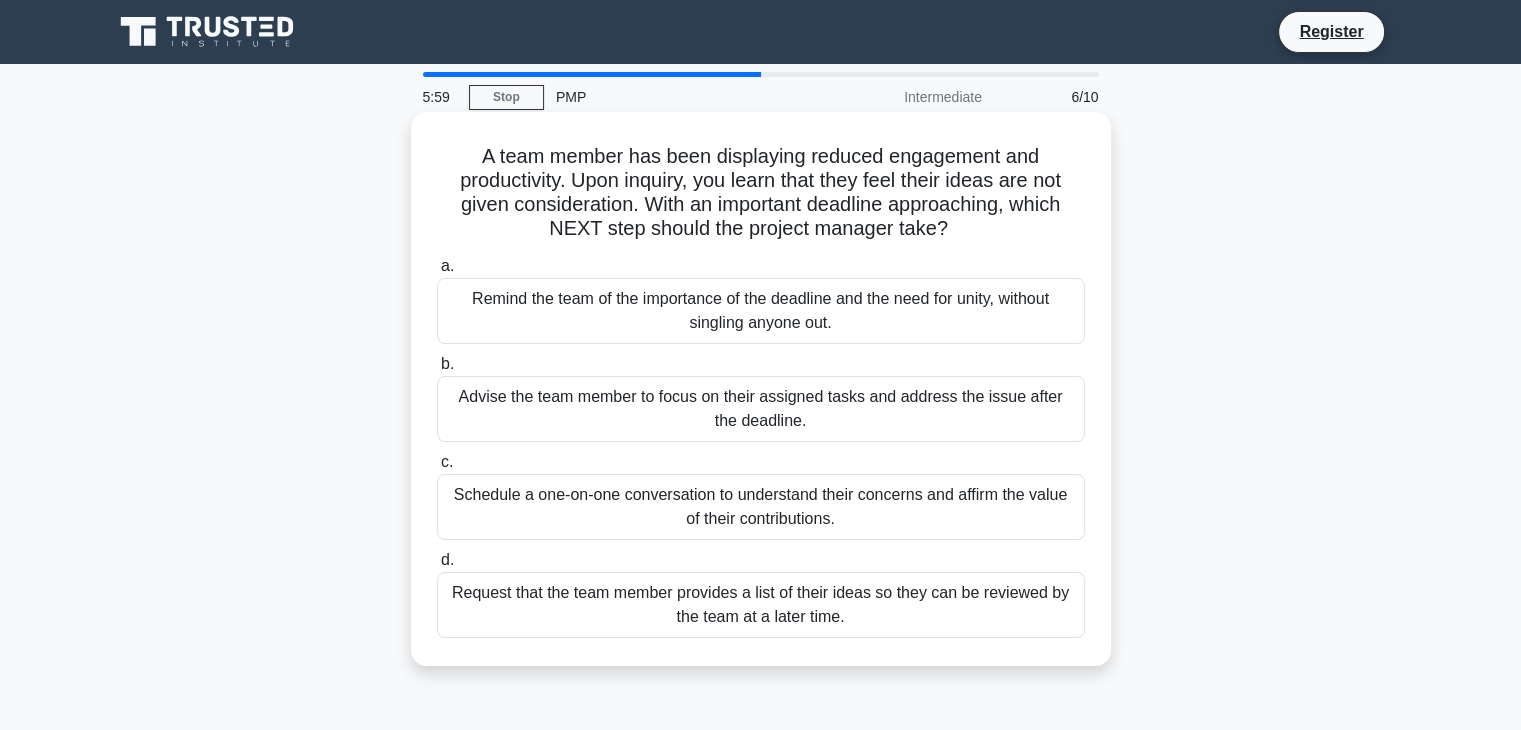 click on "Schedule a one-on-one conversation to understand their concerns and affirm the value of their contributions." at bounding box center (761, 507) 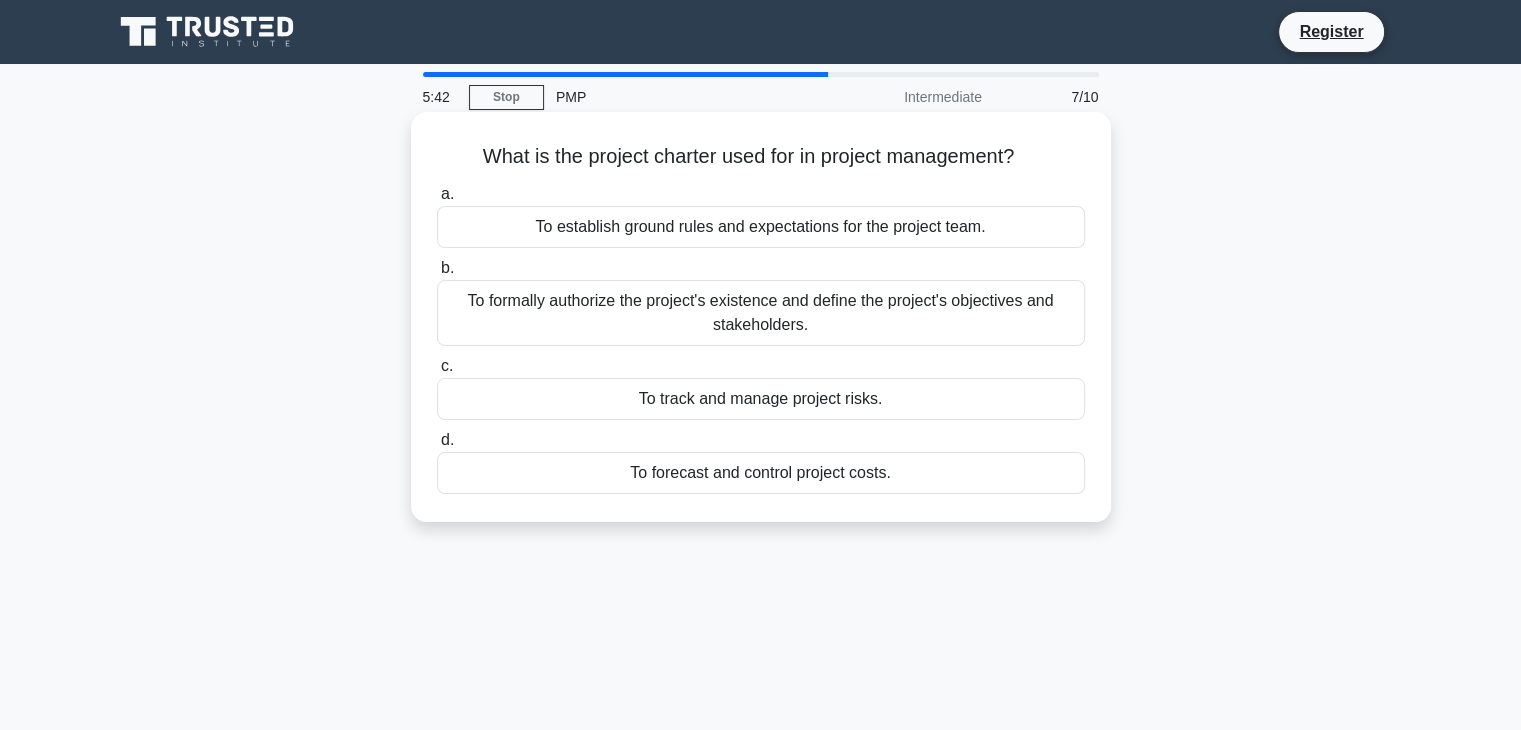 click on "To formally authorize the project's existence and define the project's objectives and stakeholders." at bounding box center [761, 313] 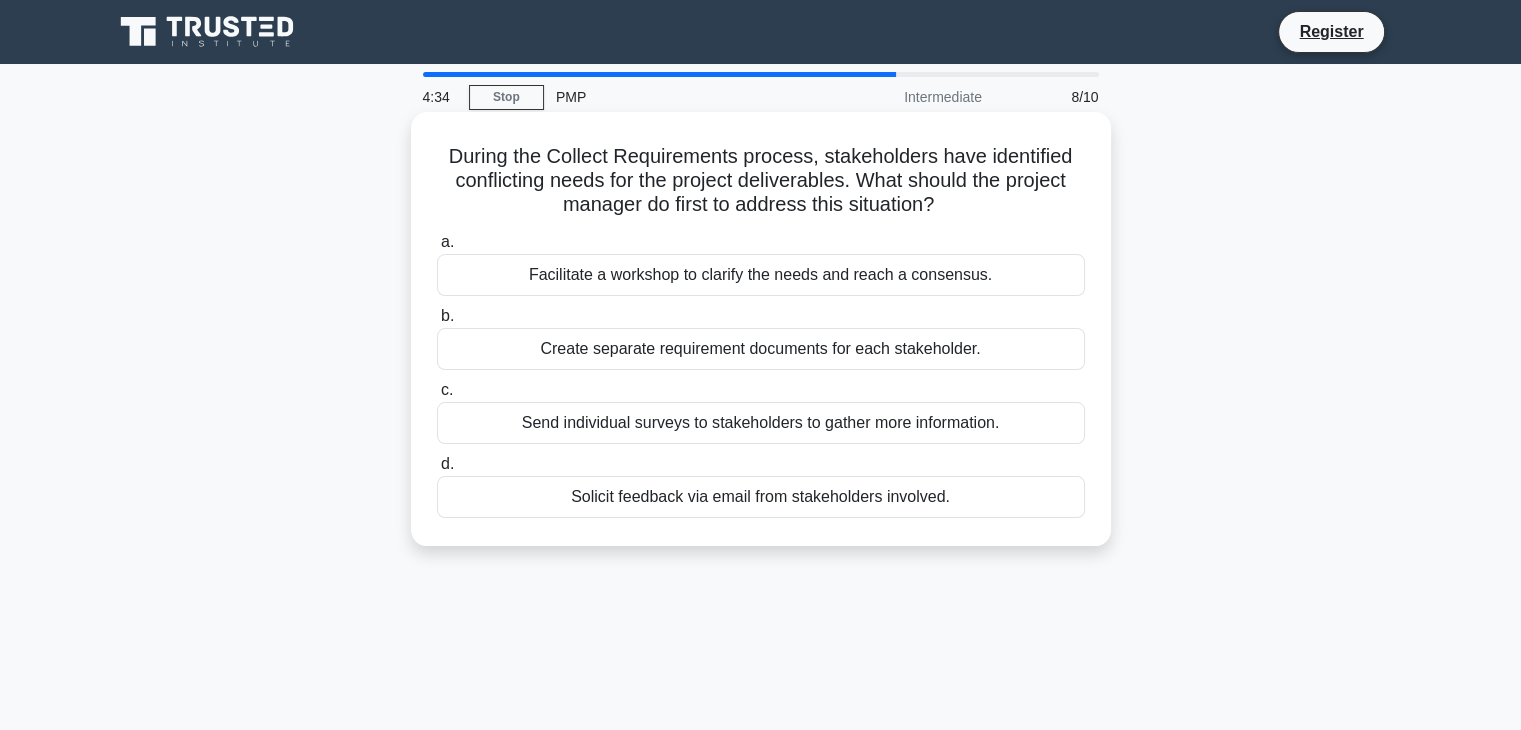 click on "Create separate requirement documents for each stakeholder." at bounding box center (761, 349) 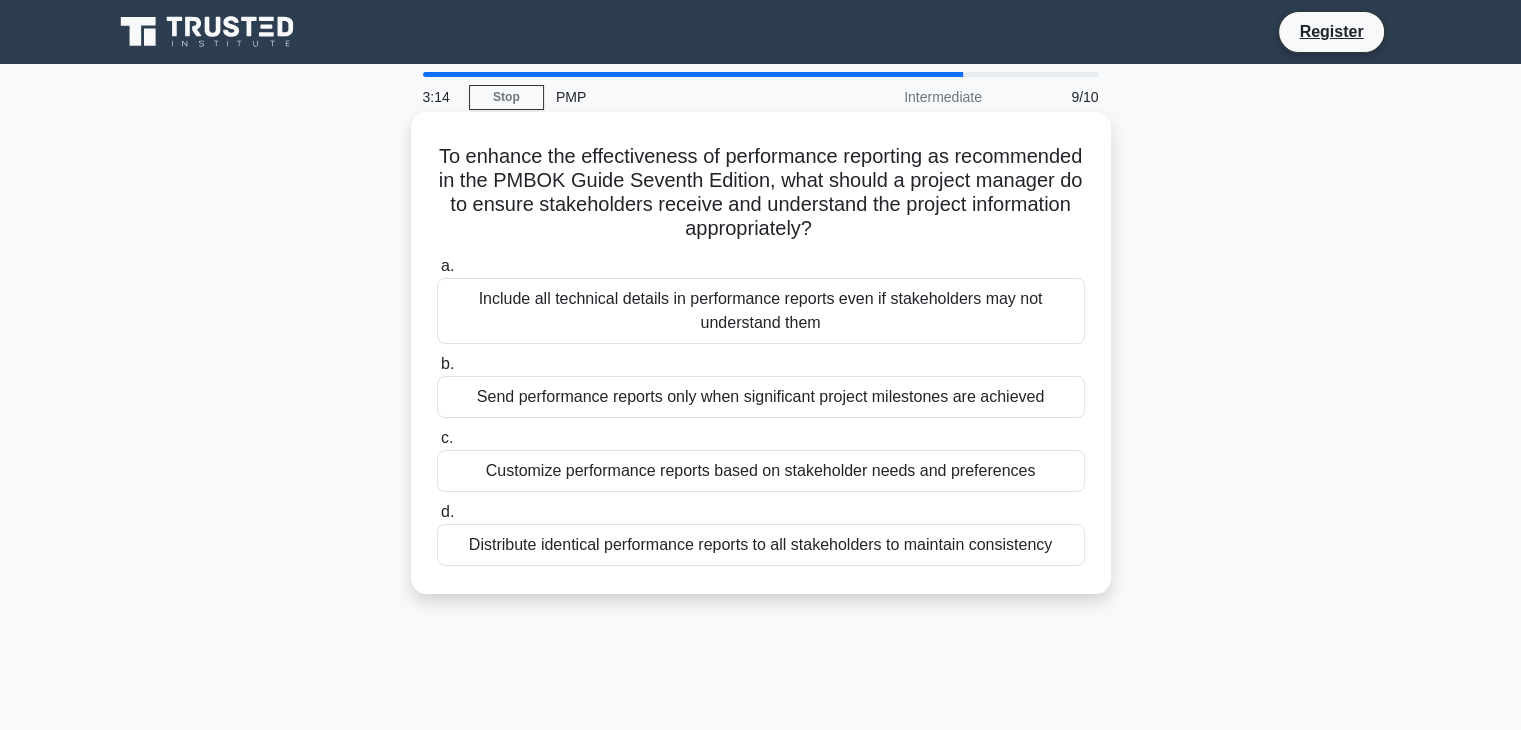 click on "Customize performance reports based on stakeholder needs and preferences" at bounding box center (761, 471) 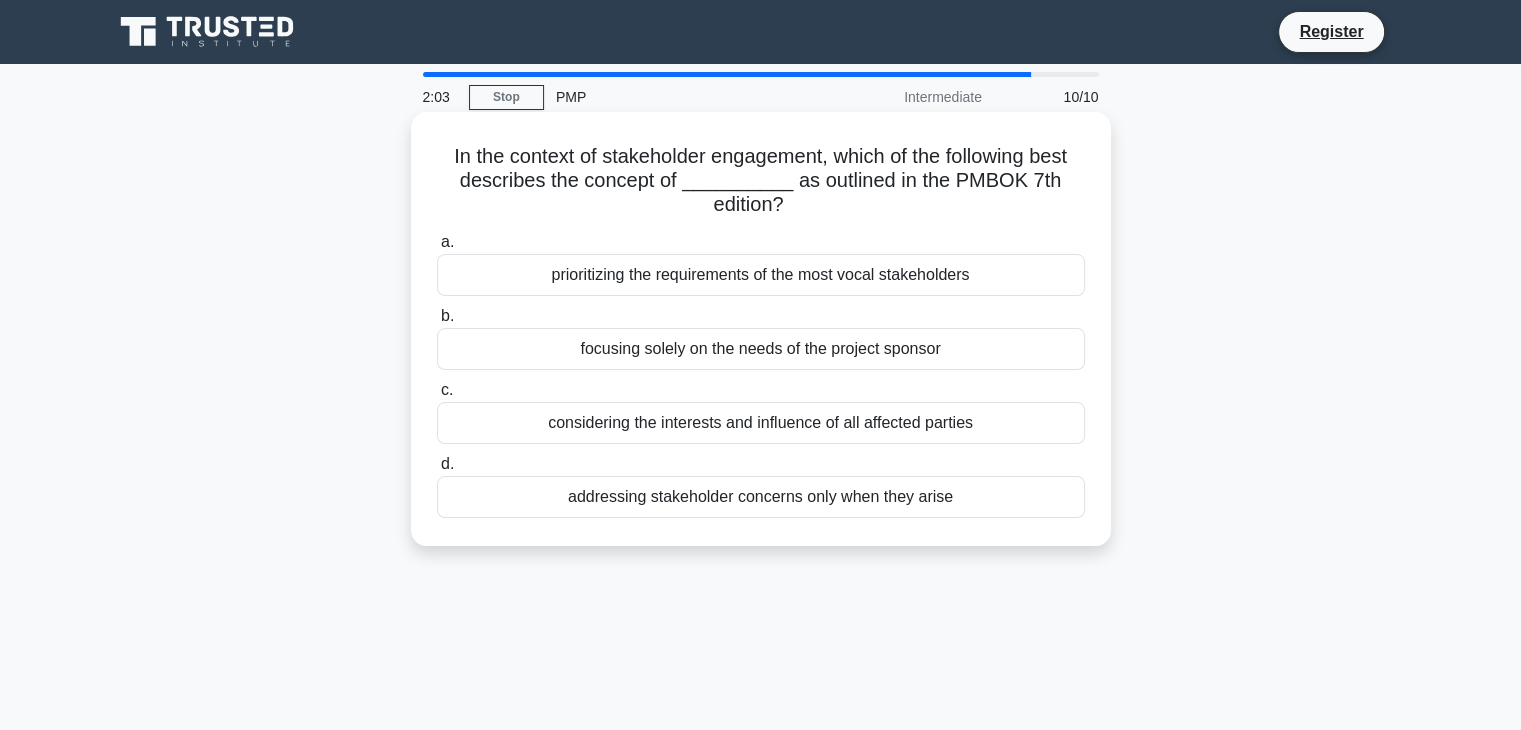 click on "considering the interests and influence of all affected parties" at bounding box center (761, 423) 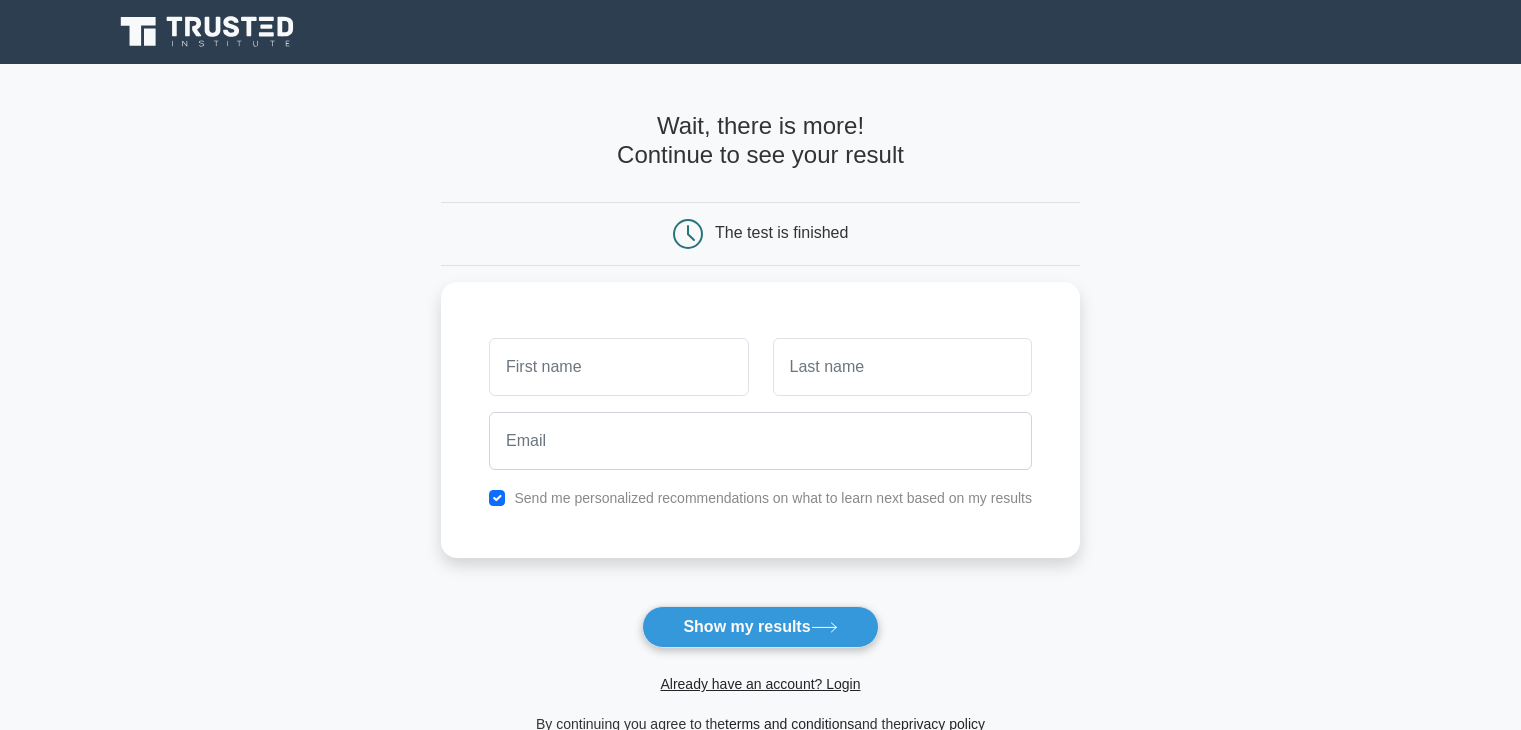scroll, scrollTop: 0, scrollLeft: 0, axis: both 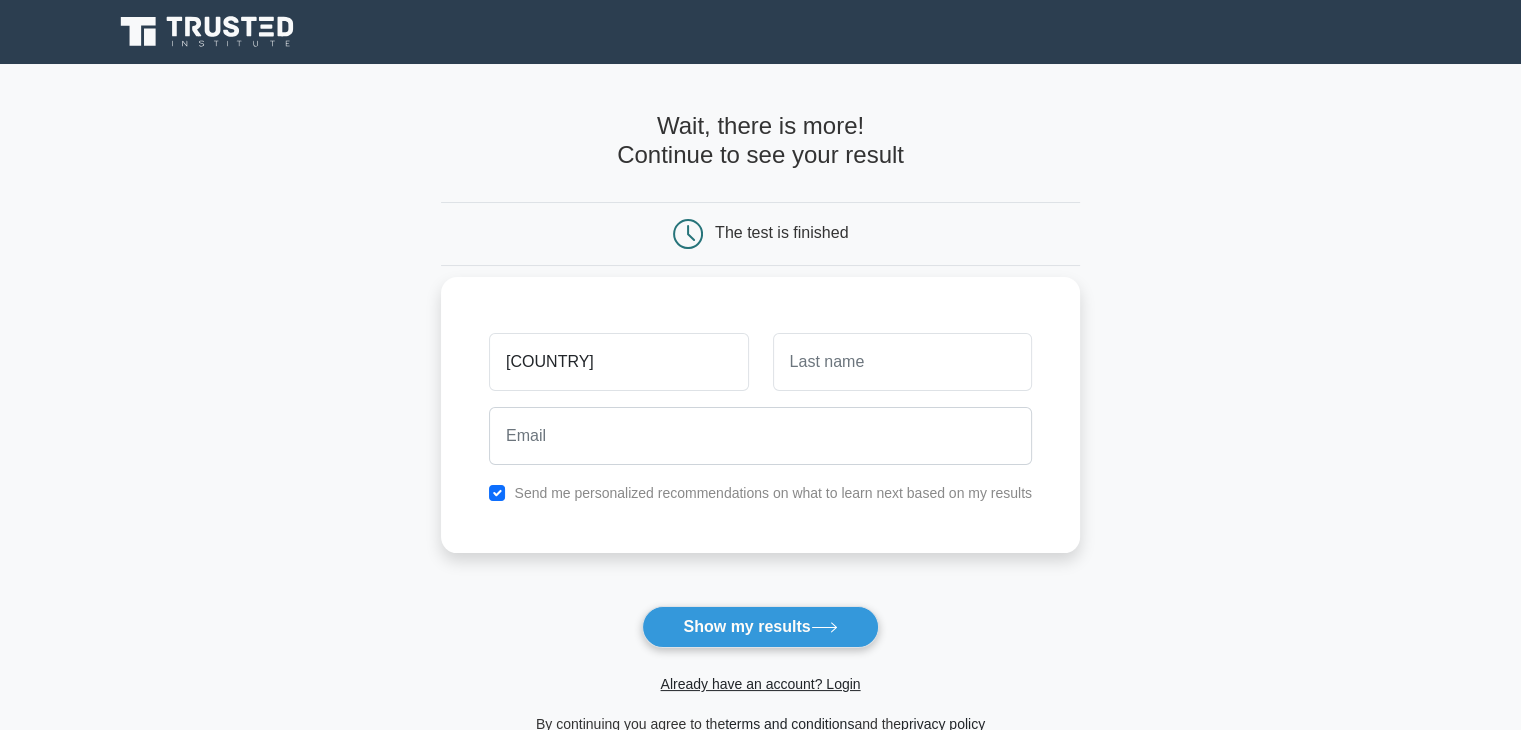 type on "[COUNTRY]" 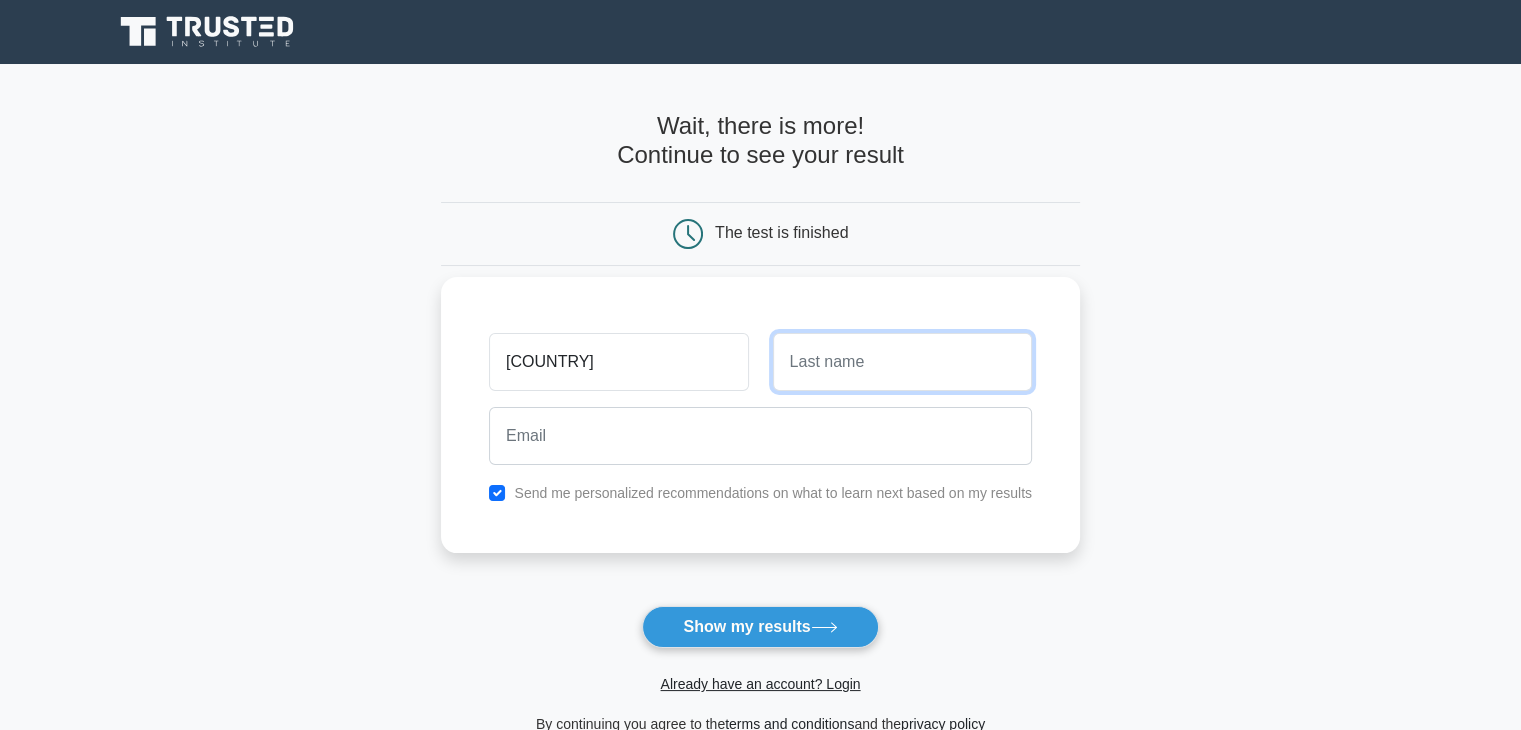 click at bounding box center (902, 362) 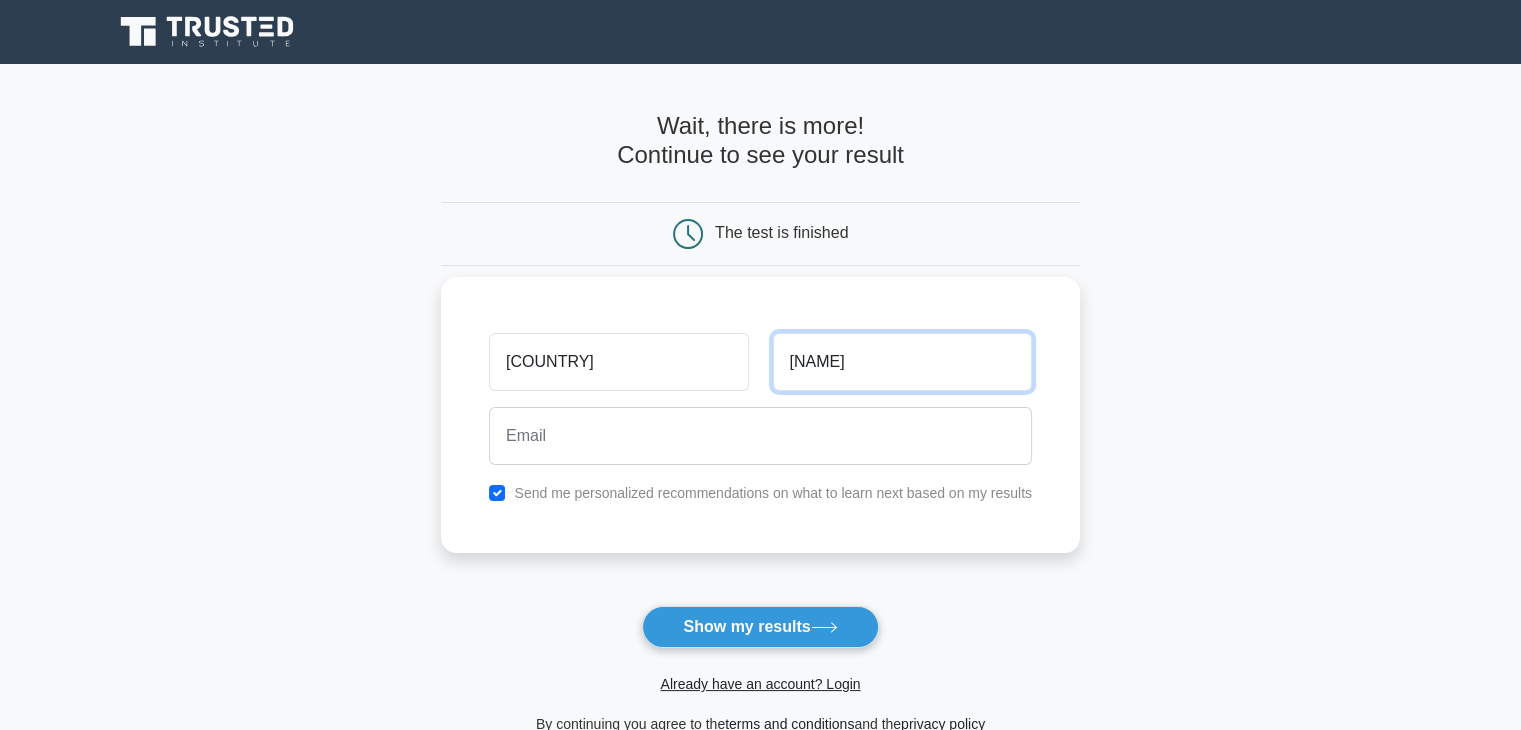 type on "Dasalla" 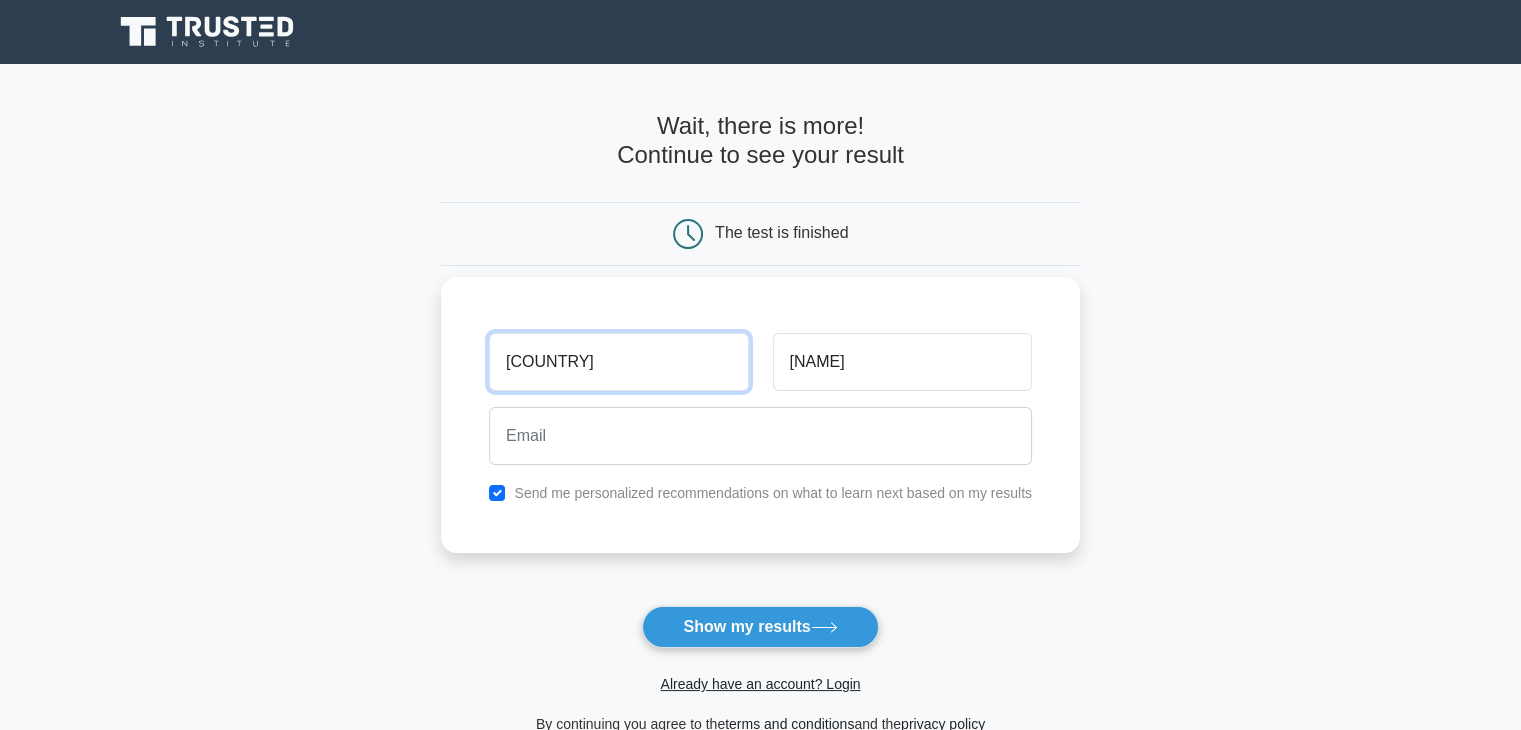 click on "denmark" at bounding box center (618, 362) 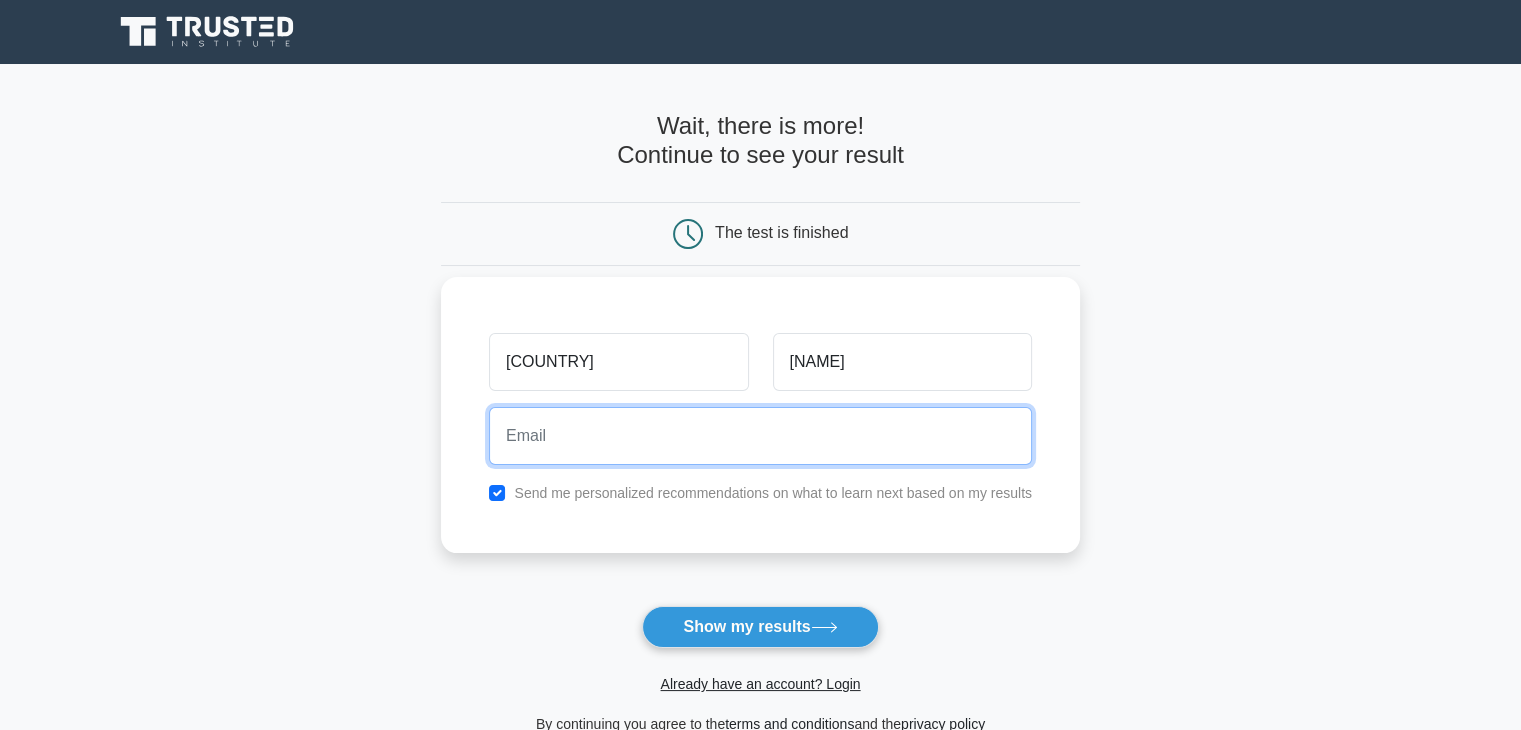click at bounding box center (760, 436) 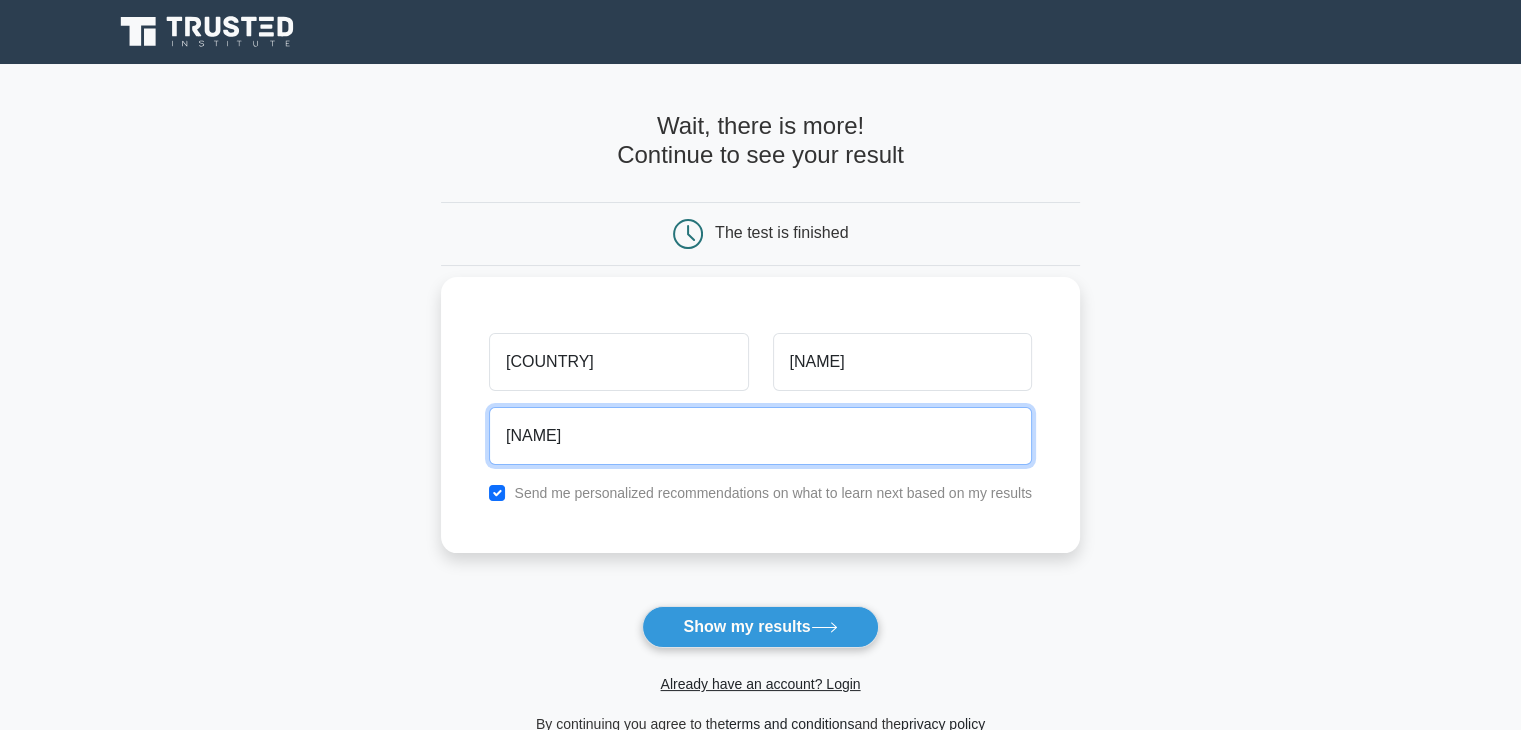 type on "dasalladenmark@gmail.com" 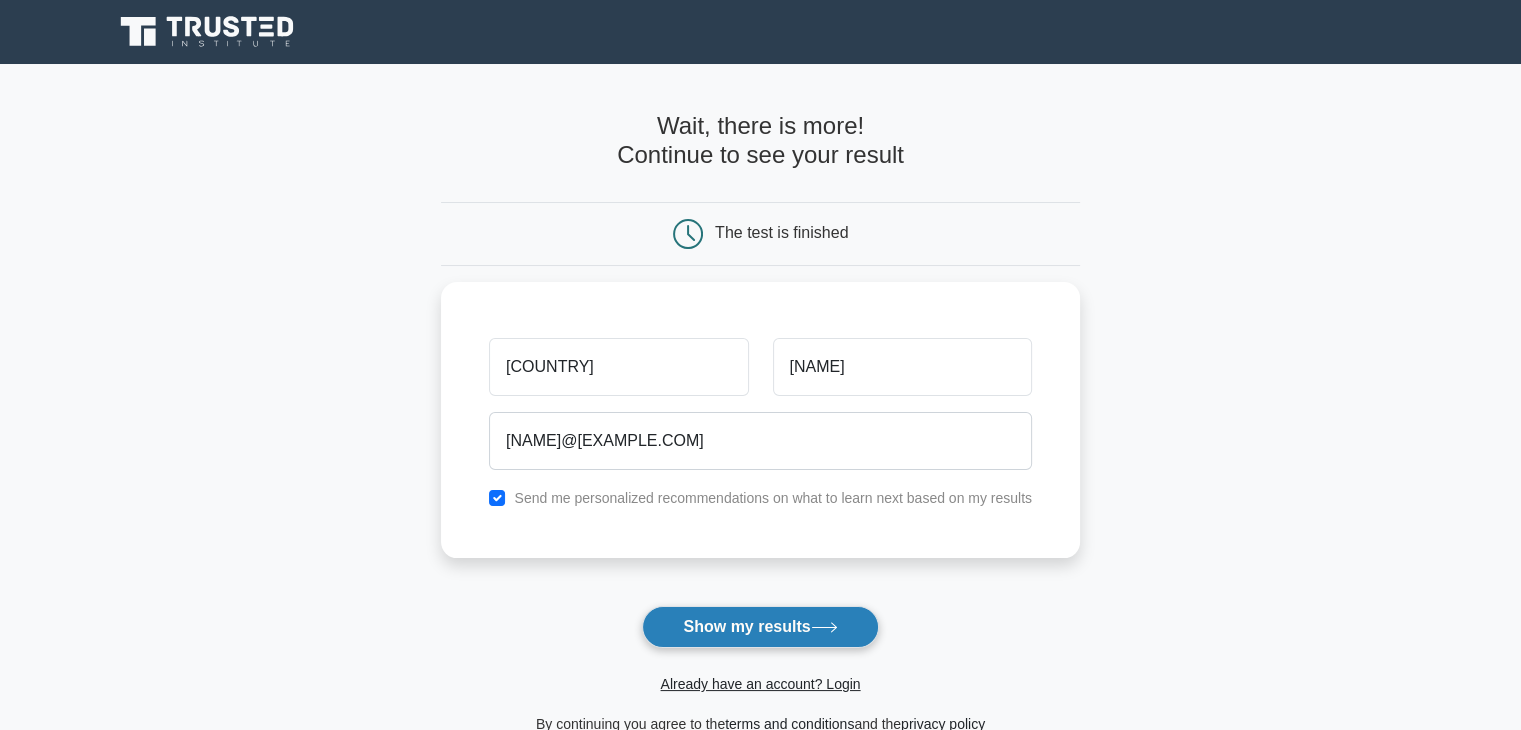 click on "Show my results" at bounding box center [760, 627] 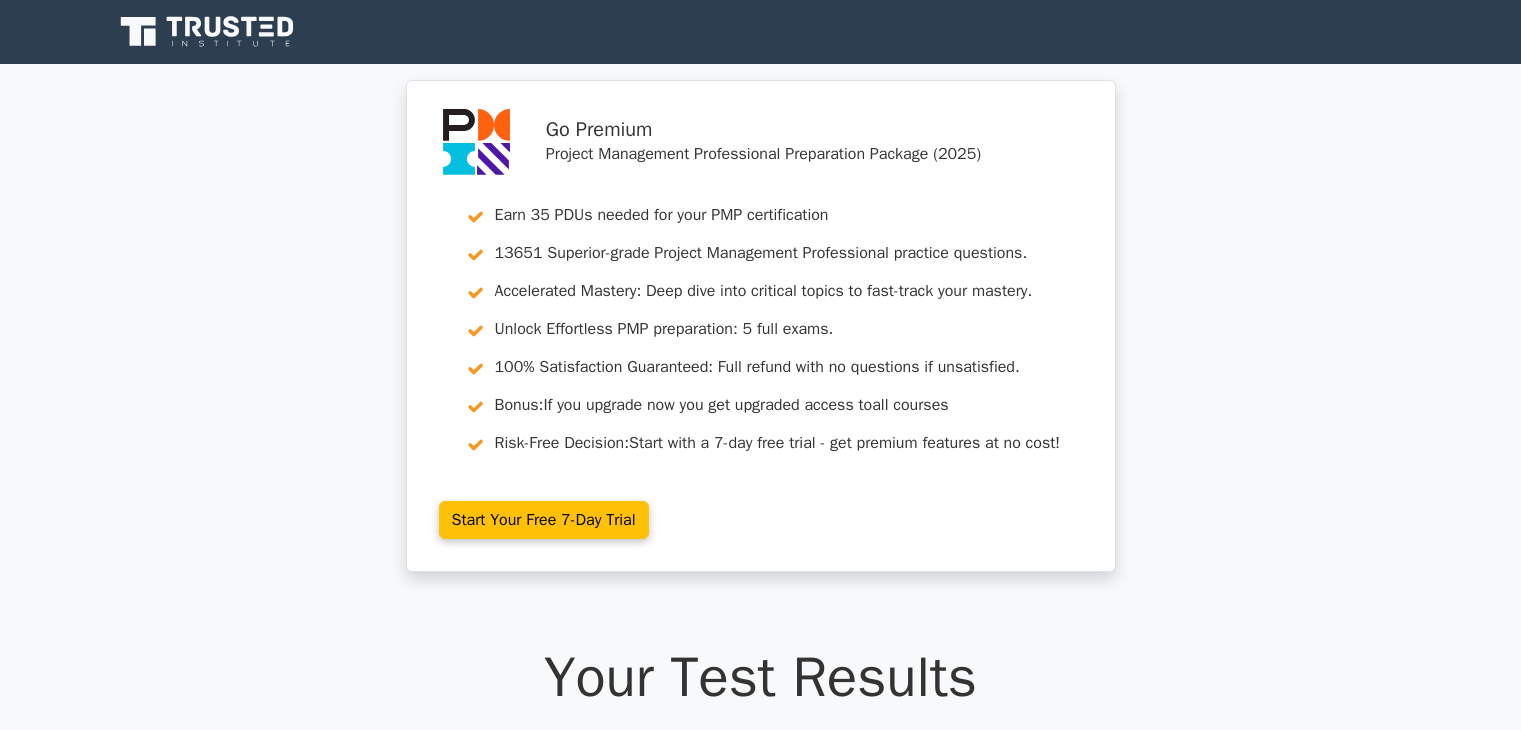 scroll, scrollTop: 0, scrollLeft: 0, axis: both 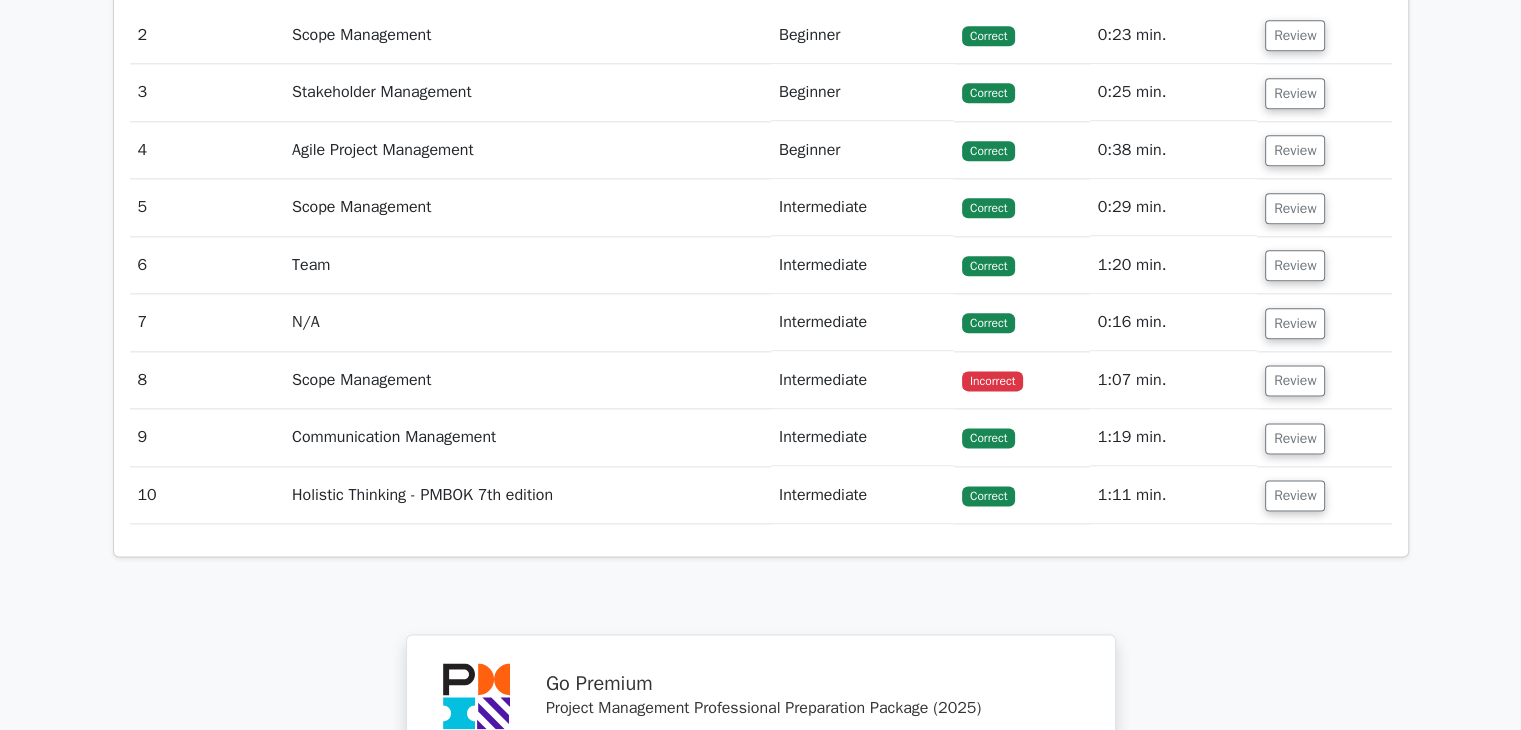 click on "Scope Management" at bounding box center [527, 380] 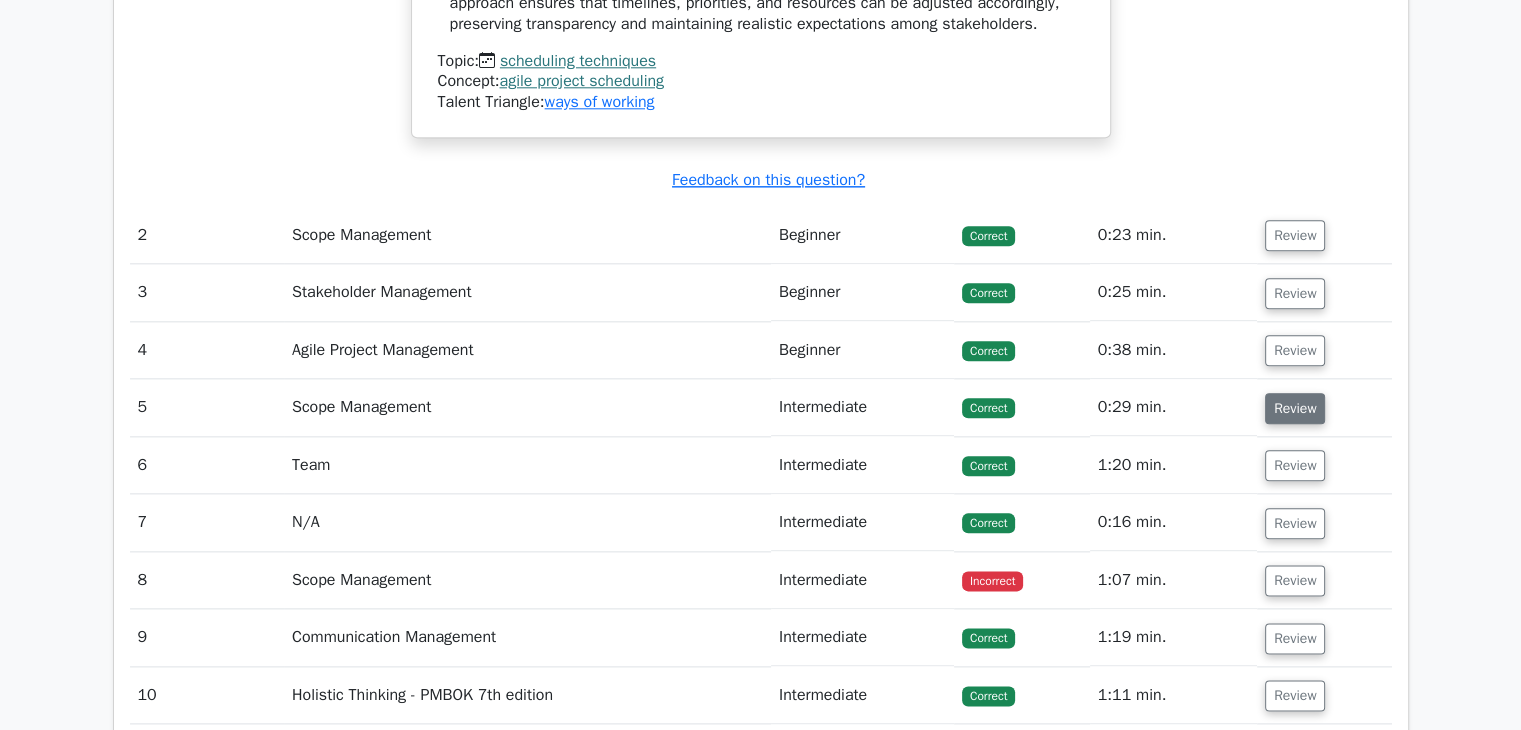 scroll, scrollTop: 2400, scrollLeft: 0, axis: vertical 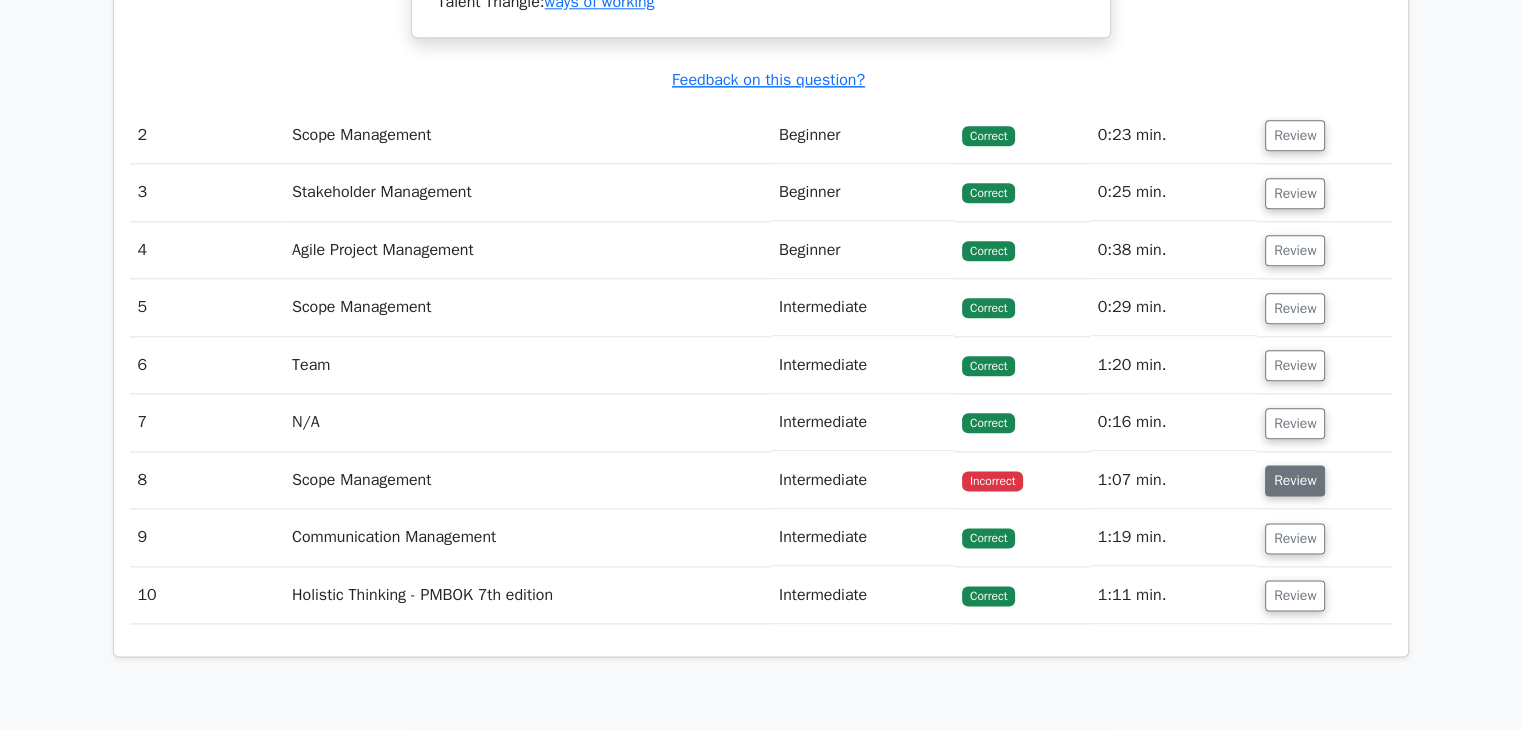 click on "Review" at bounding box center (1295, 480) 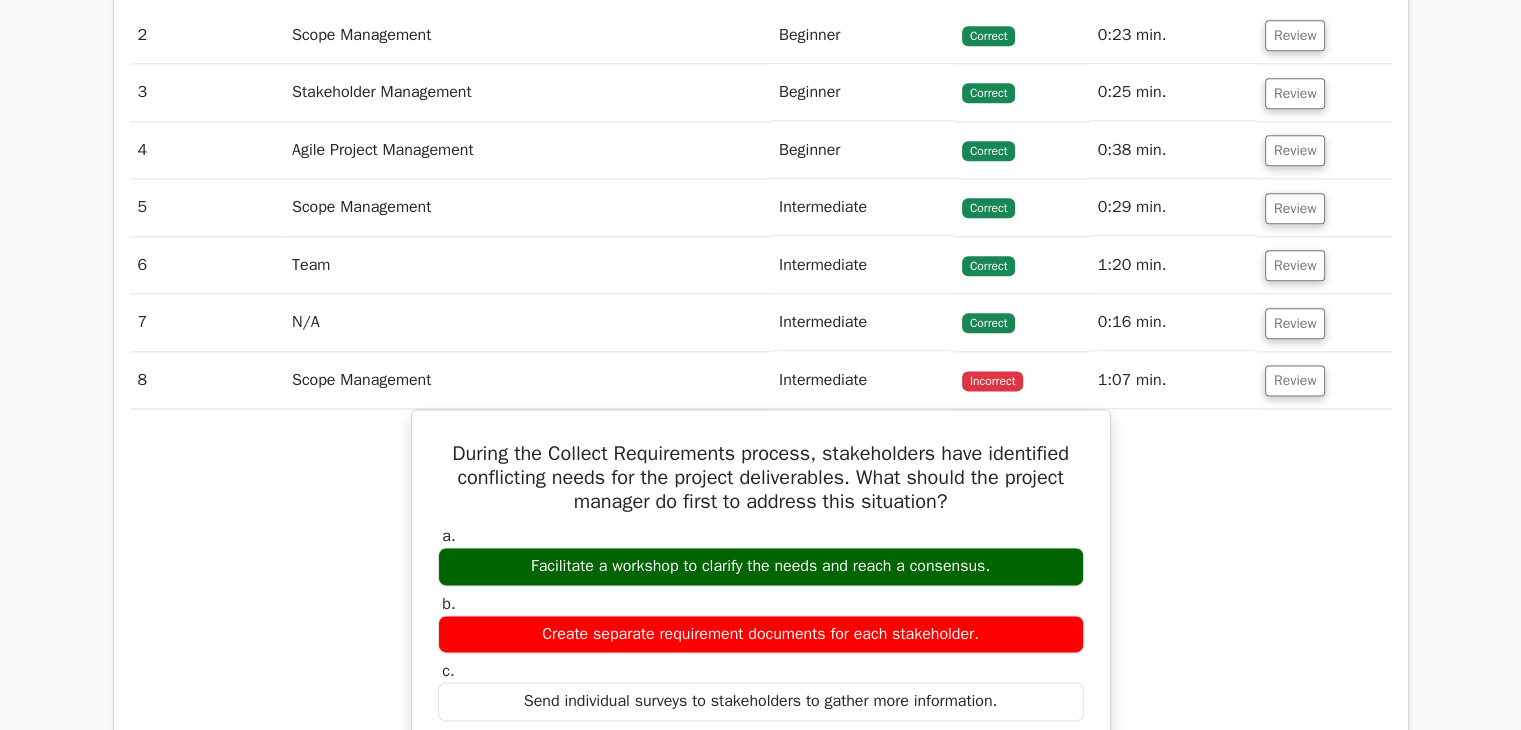 scroll, scrollTop: 2600, scrollLeft: 0, axis: vertical 